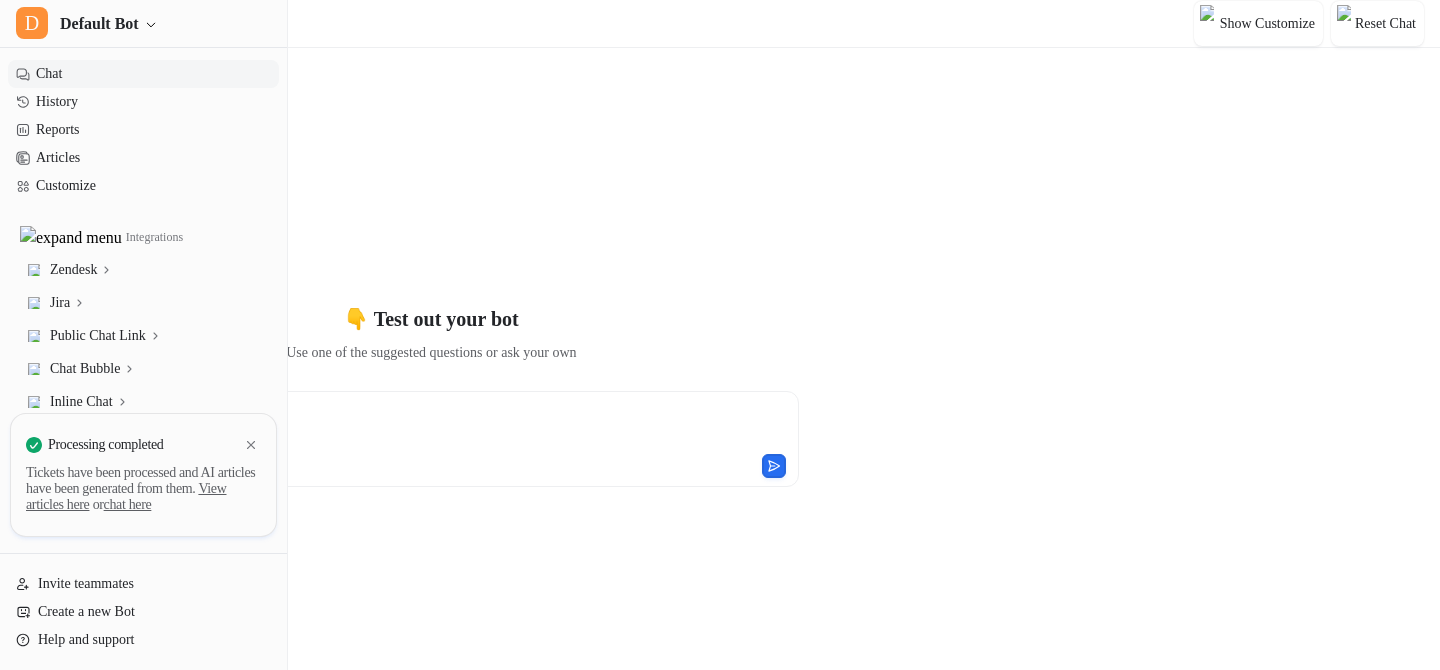 scroll, scrollTop: 0, scrollLeft: 0, axis: both 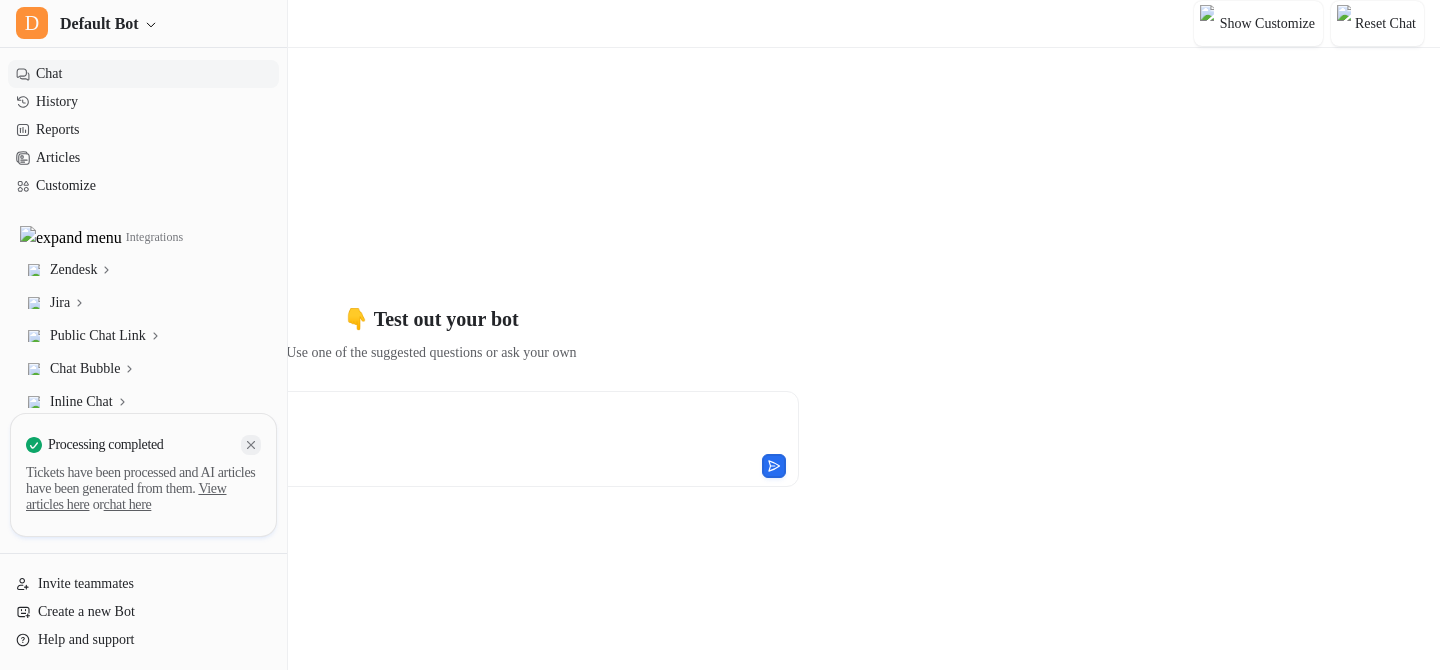 click 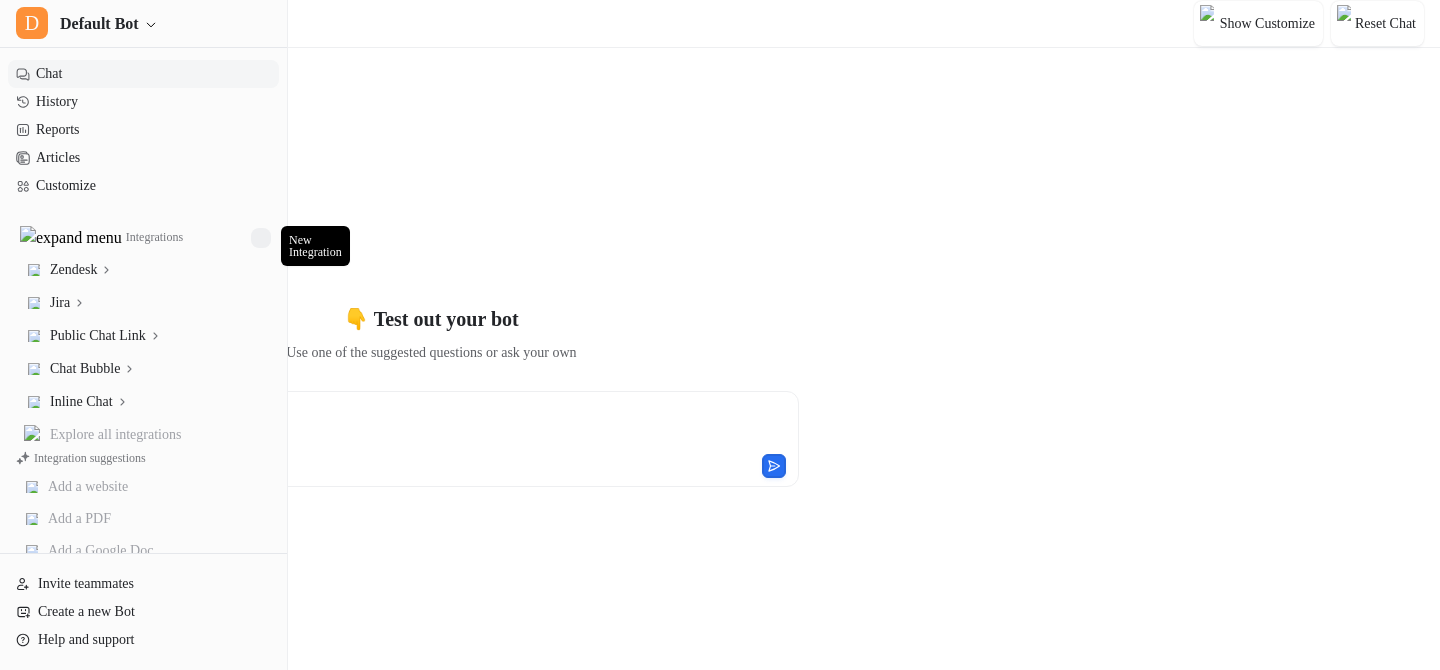 click at bounding box center (261, 238) 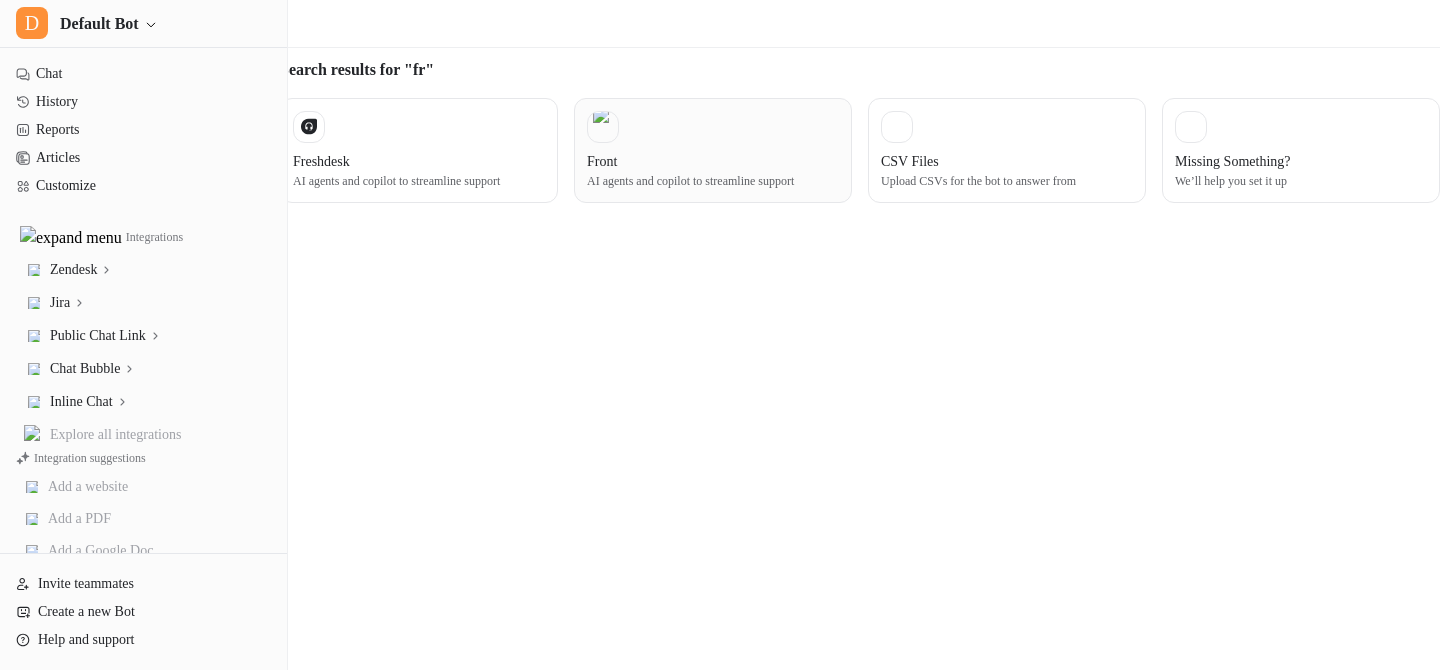 type on "**" 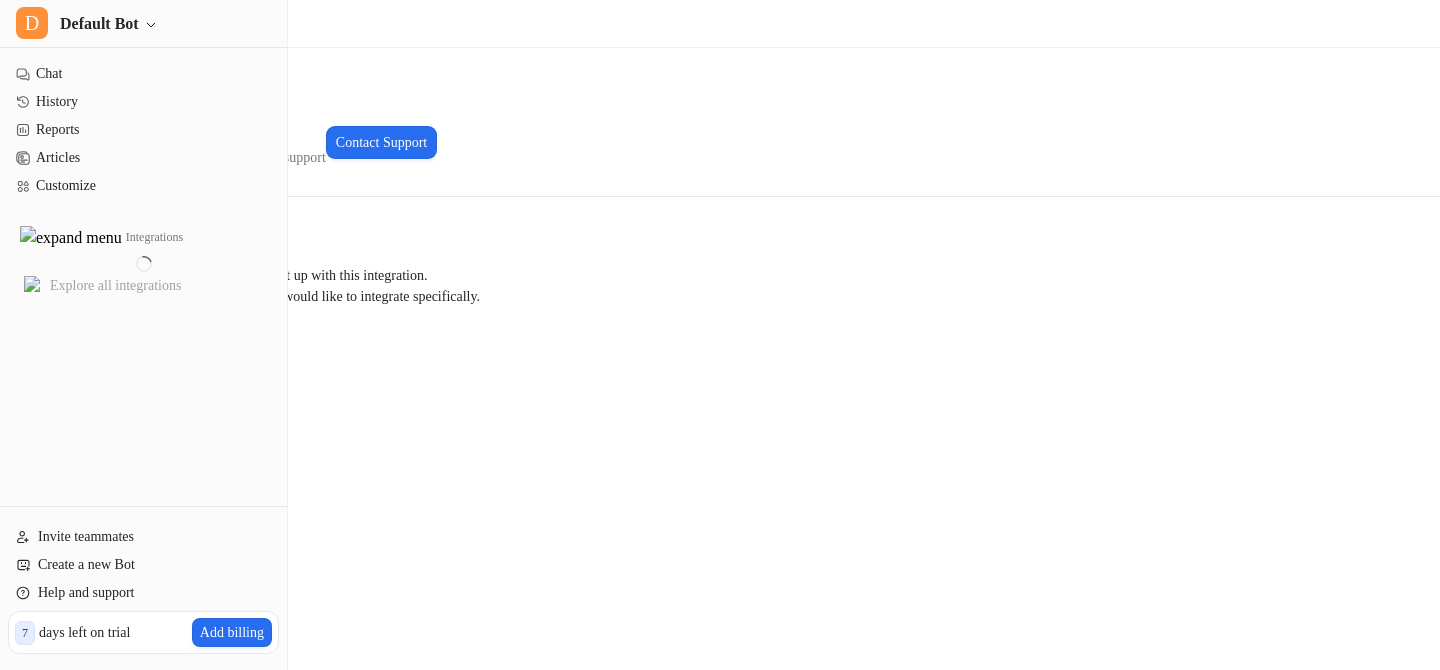 scroll, scrollTop: 0, scrollLeft: 0, axis: both 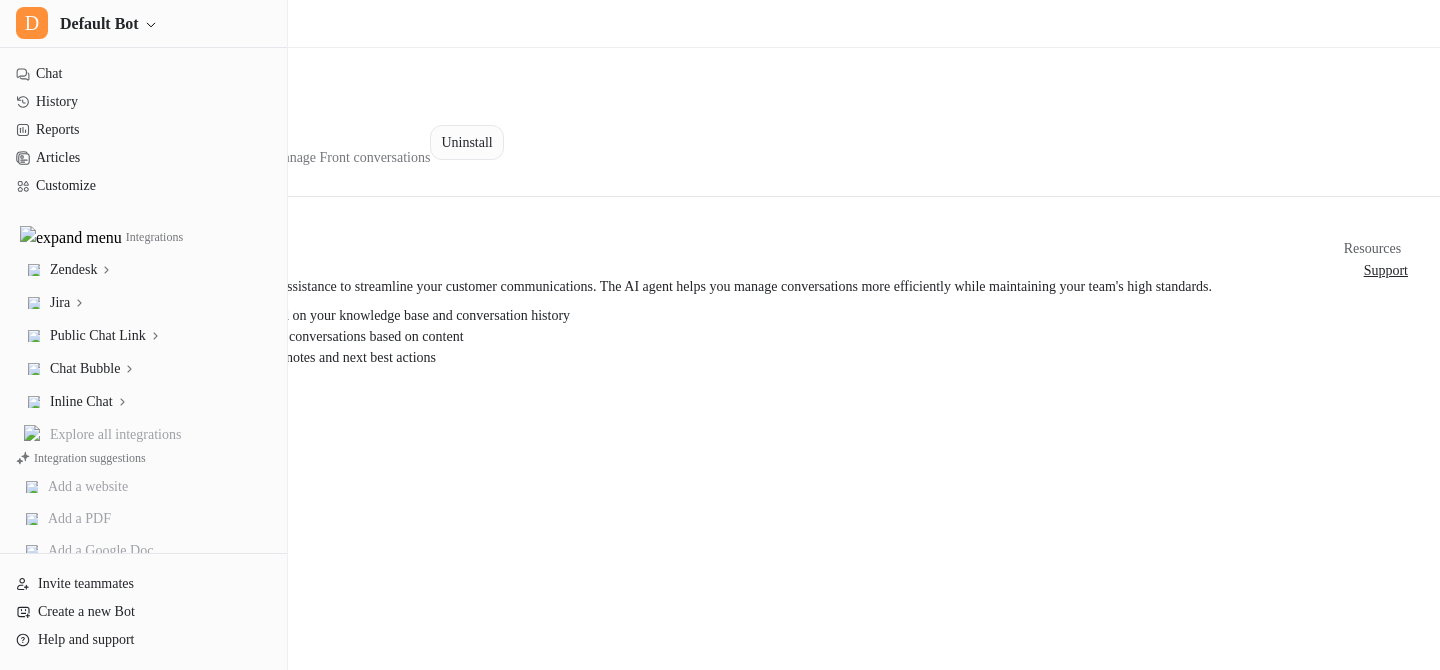 click on "Uninstall" at bounding box center [466, 142] 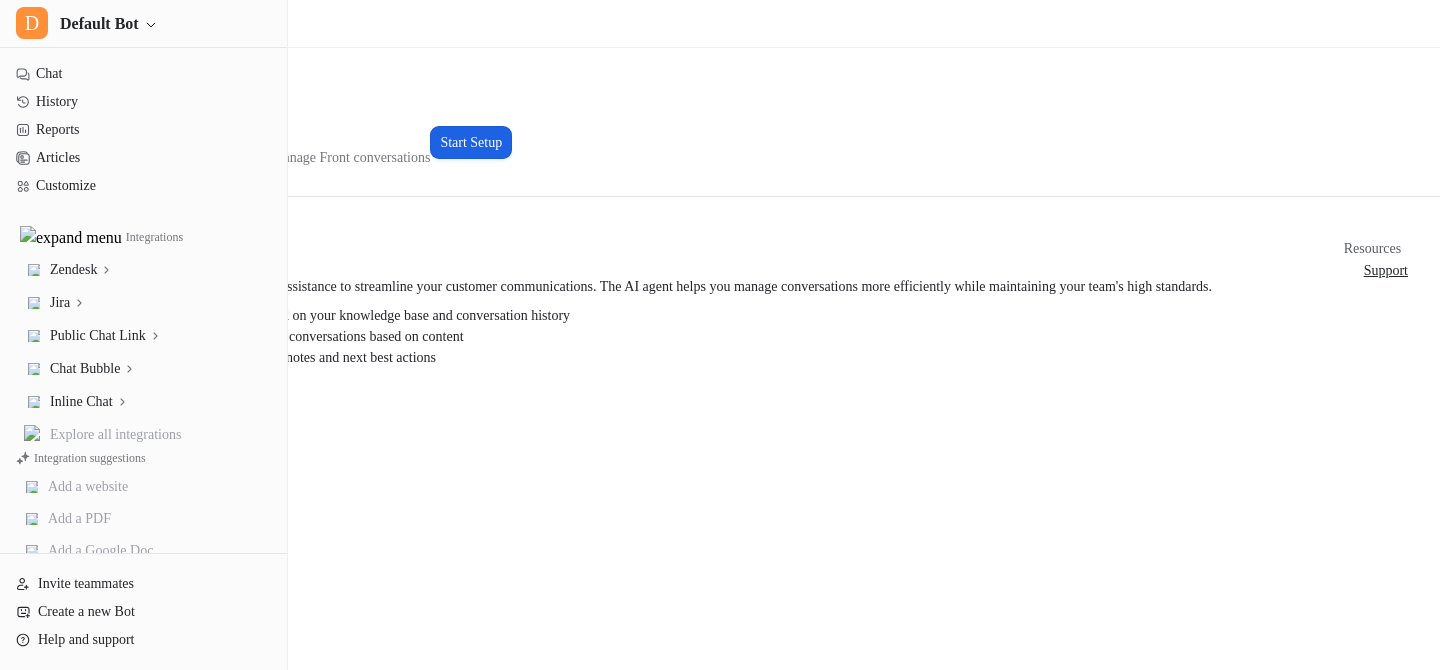 click on "Start Setup" at bounding box center (471, 142) 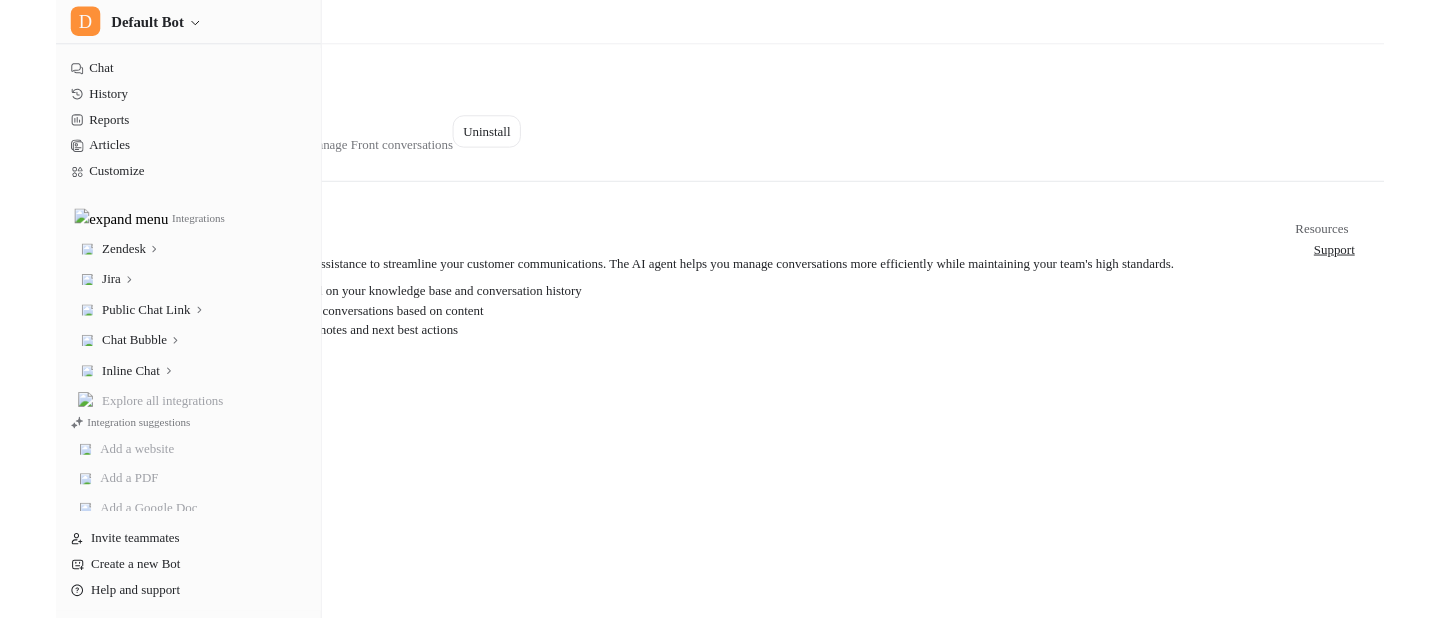 scroll, scrollTop: 0, scrollLeft: 0, axis: both 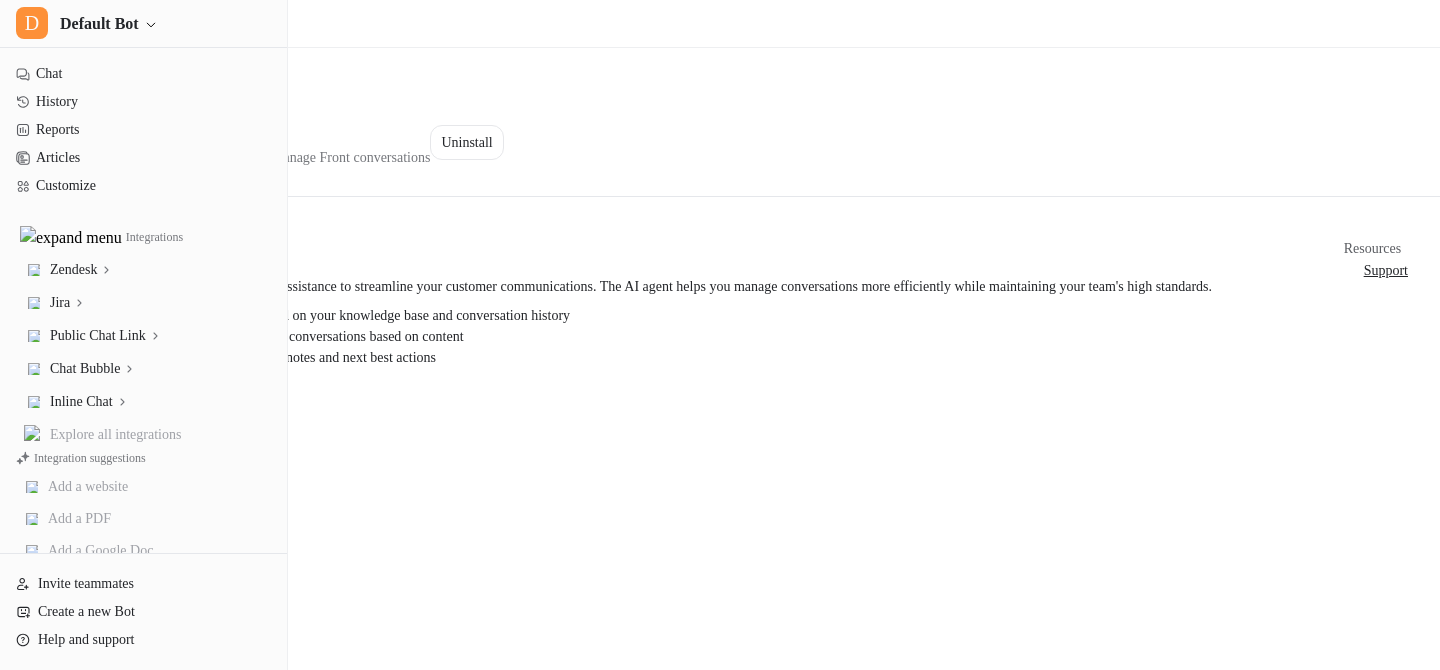 click on "Integrations / Front" at bounding box center (720, 24) 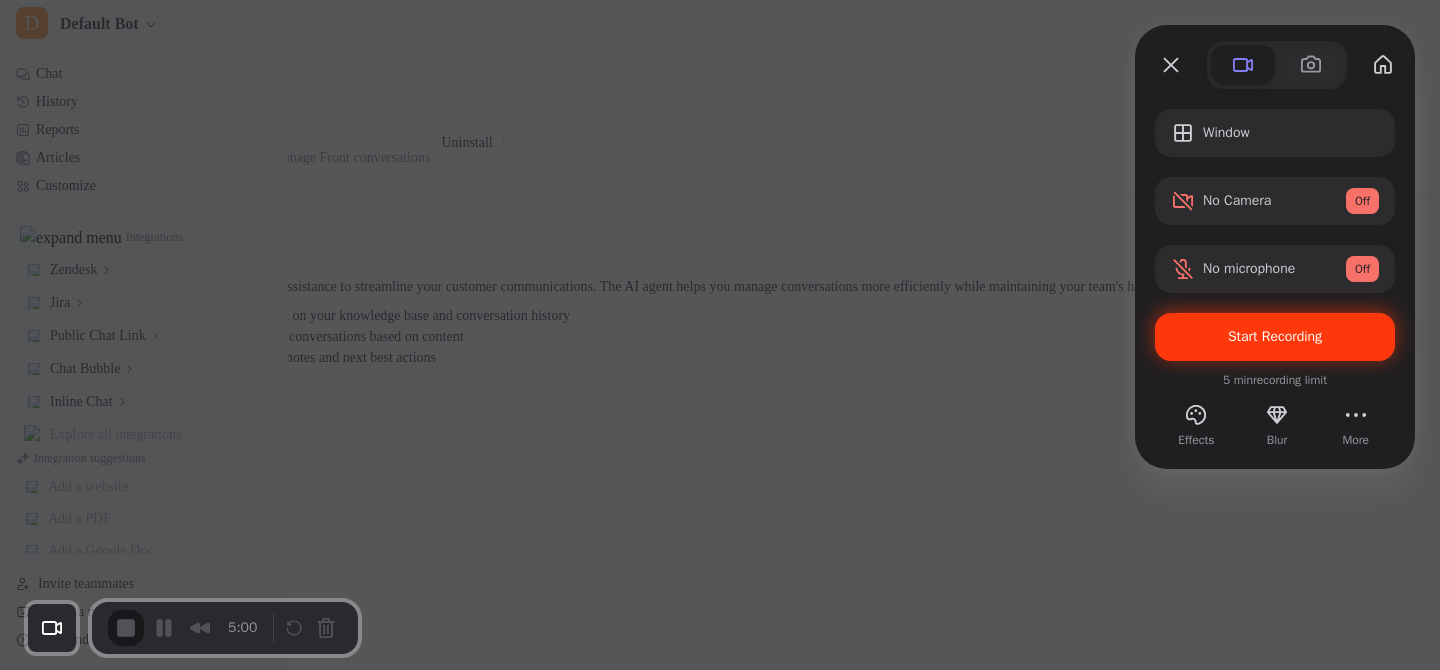 click on "Start Recording" at bounding box center [1275, 337] 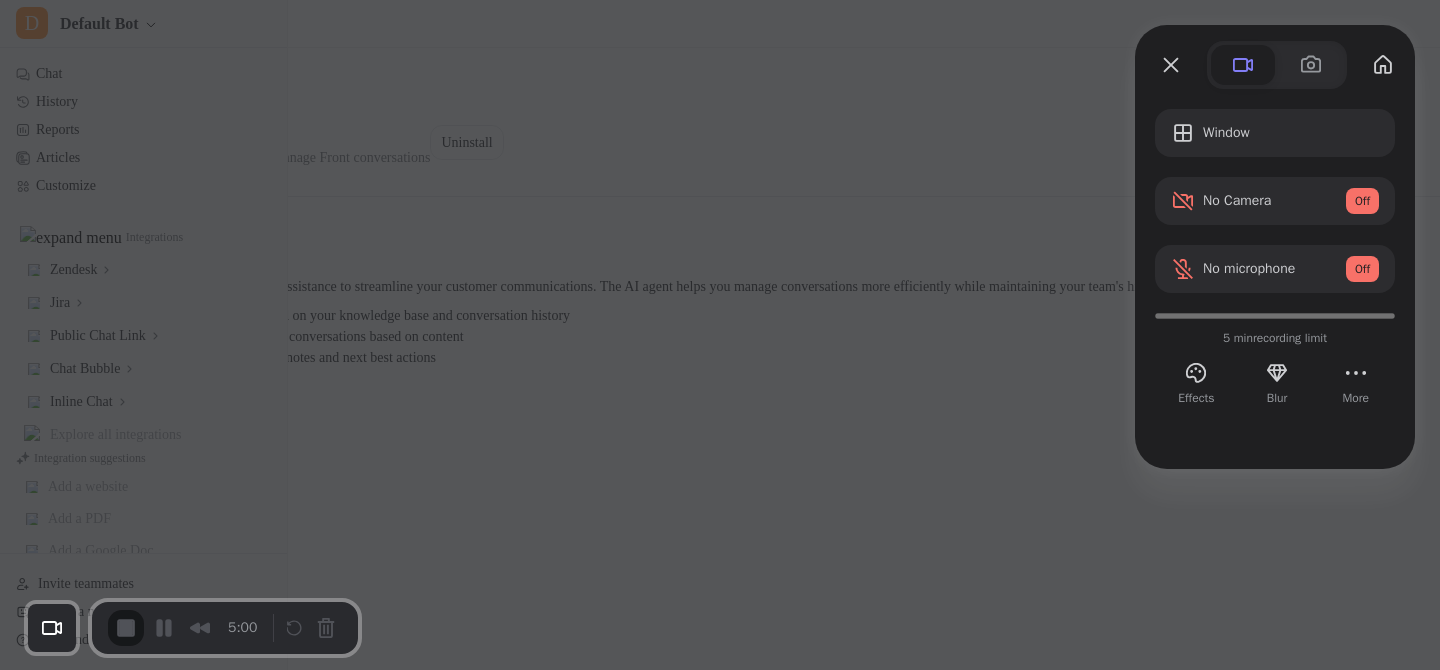 click on "Yes, proceed" at bounding box center (387, 1530) 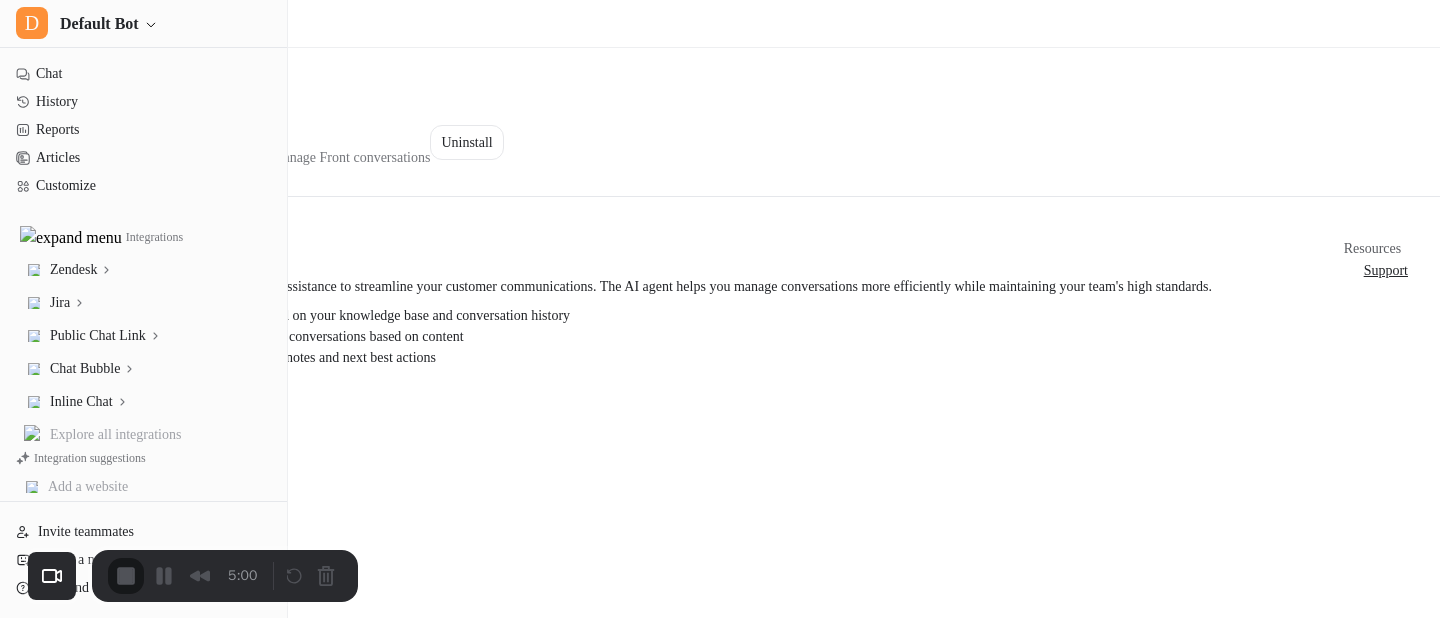 click on "Start Recording" at bounding box center [54, 670] 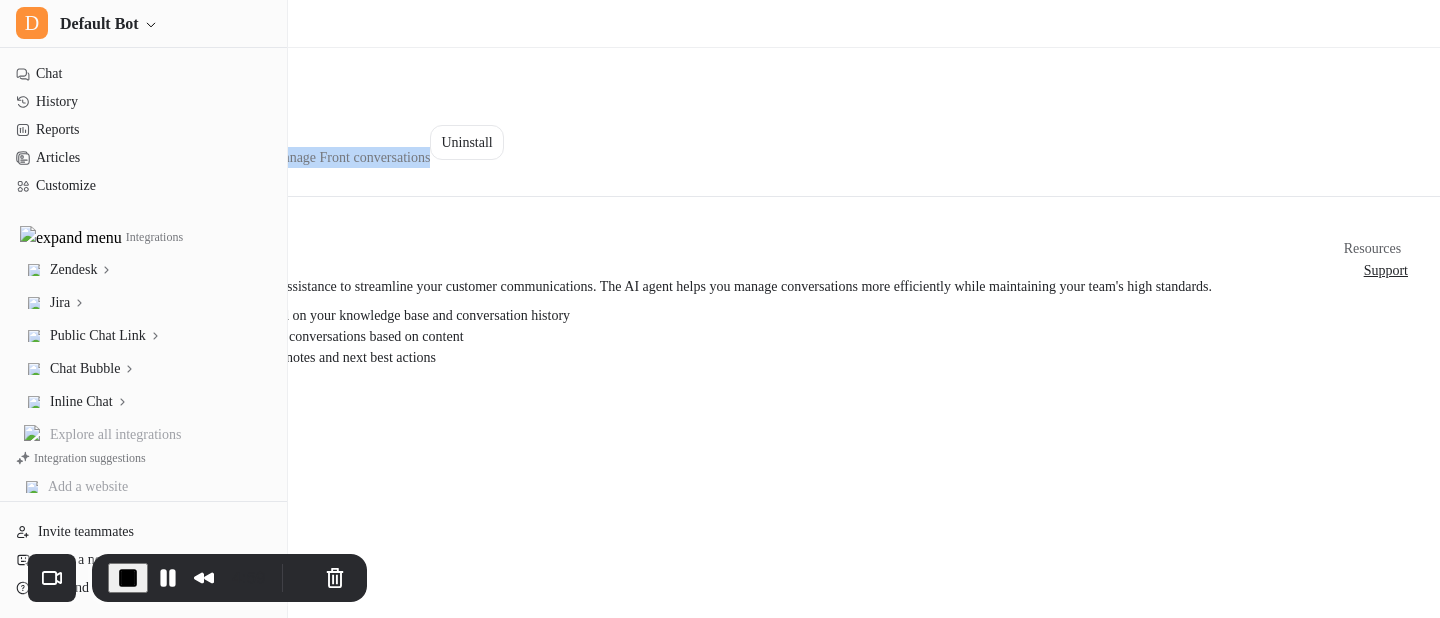 drag, startPoint x: 375, startPoint y: 129, endPoint x: 779, endPoint y: 154, distance: 404.77277 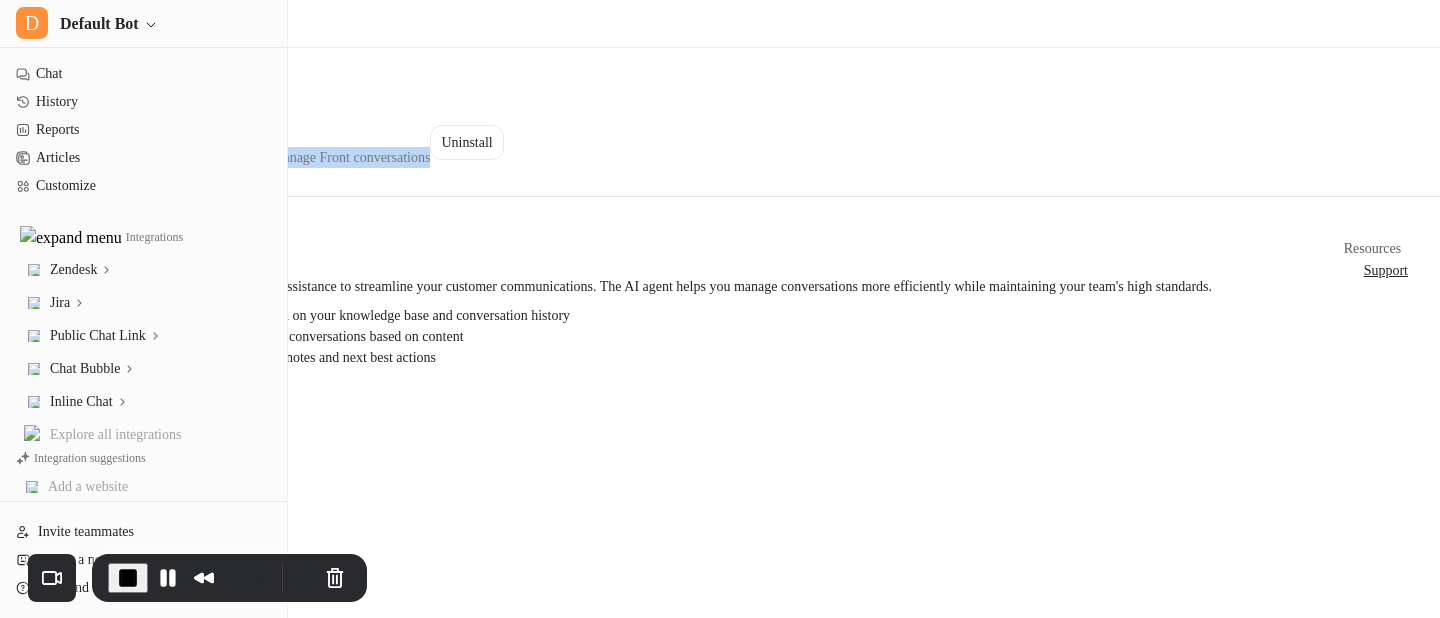 click on "Front Connected AI agent to help draft replies and manage Front conversations Uninstall" at bounding box center [716, 142] 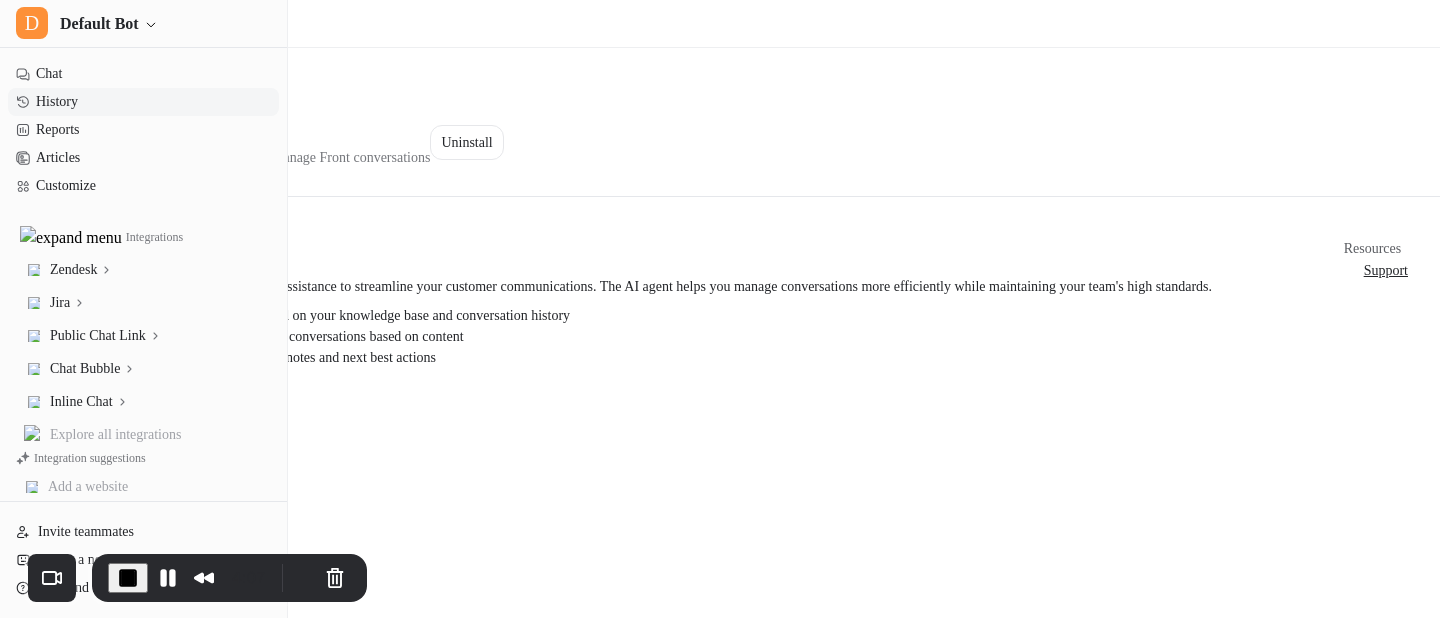 click on "History" at bounding box center (143, 102) 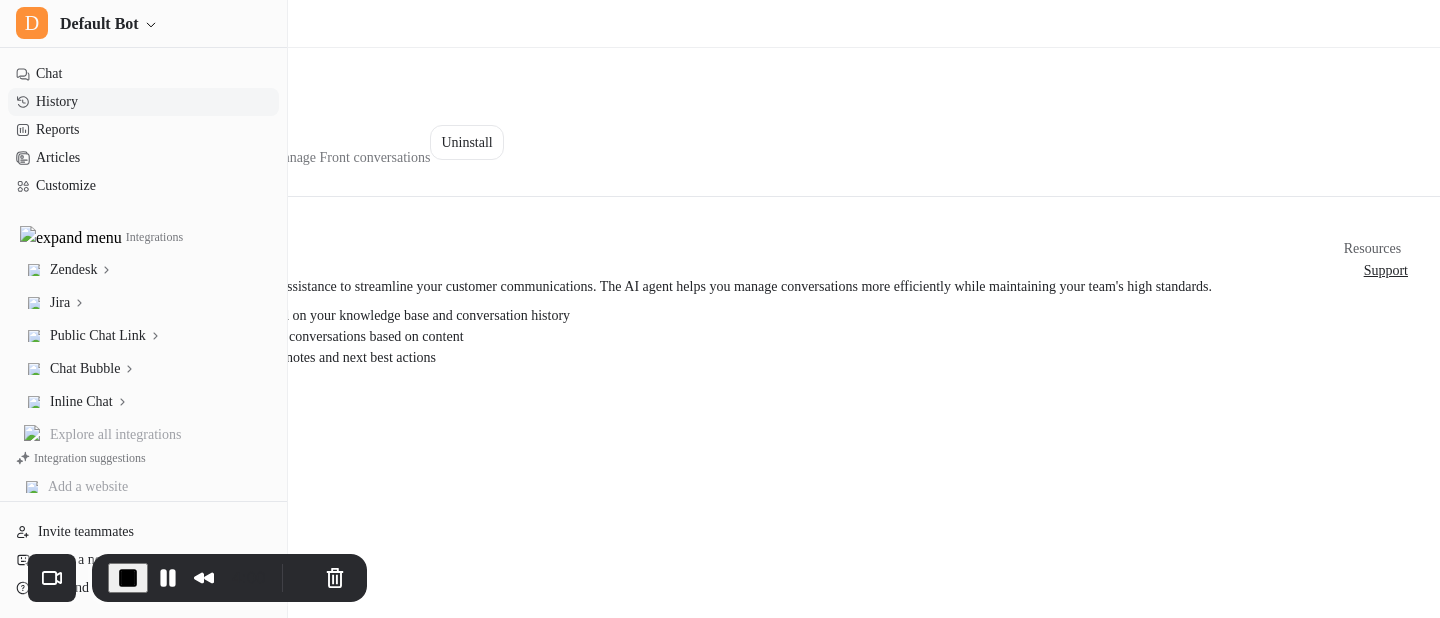 click on "History" at bounding box center [143, 102] 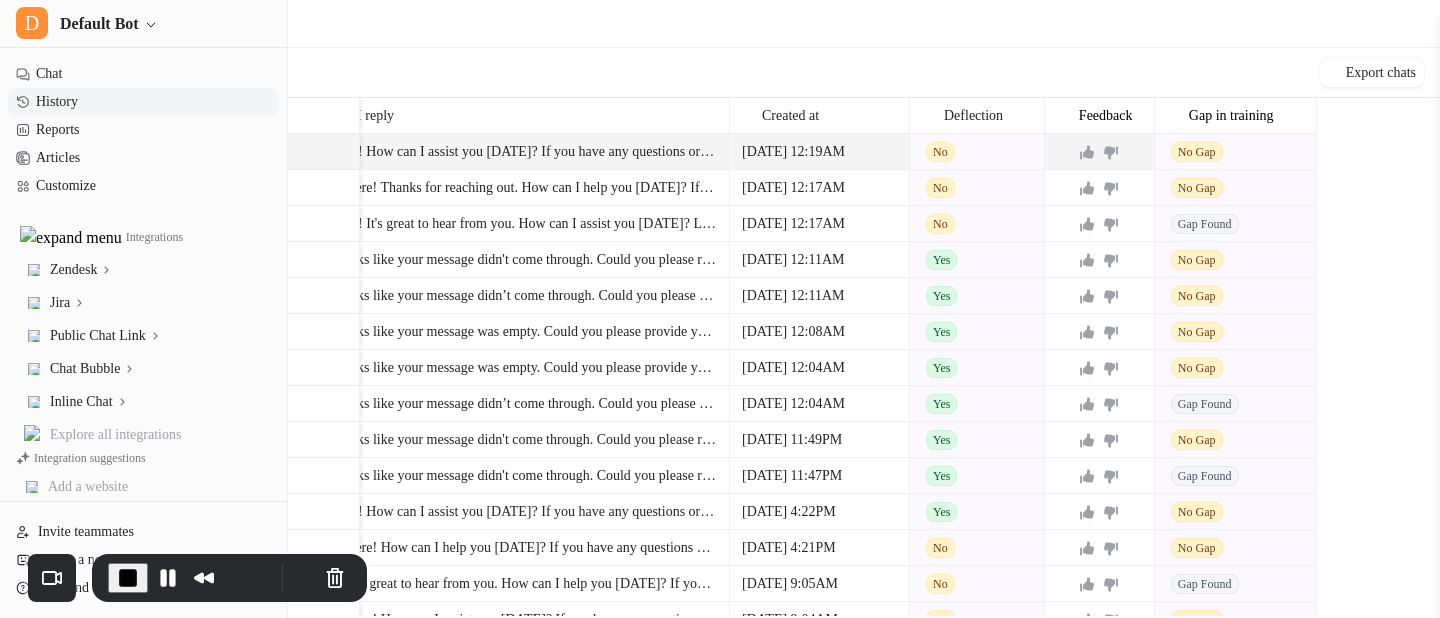 scroll, scrollTop: 0, scrollLeft: 40, axis: horizontal 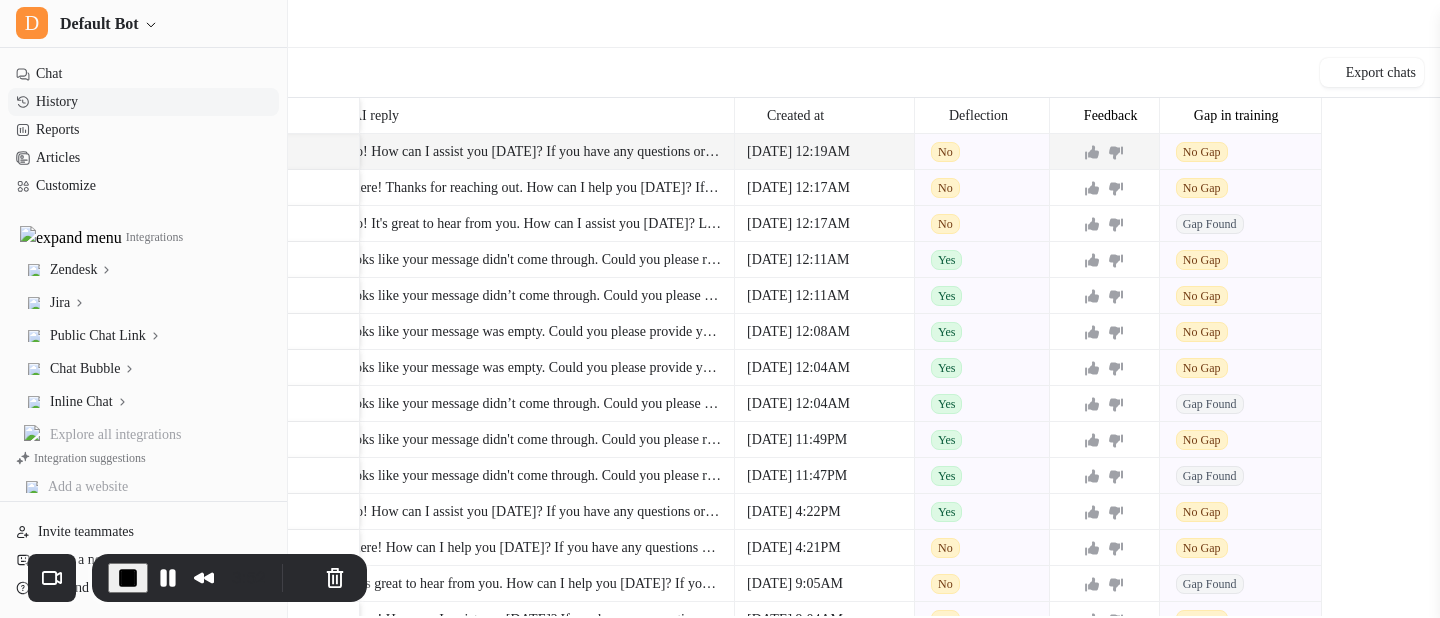 click on "Hello! How can I assist you [DATE]? If you have any questions or need support, just let me know." at bounding box center [527, 152] 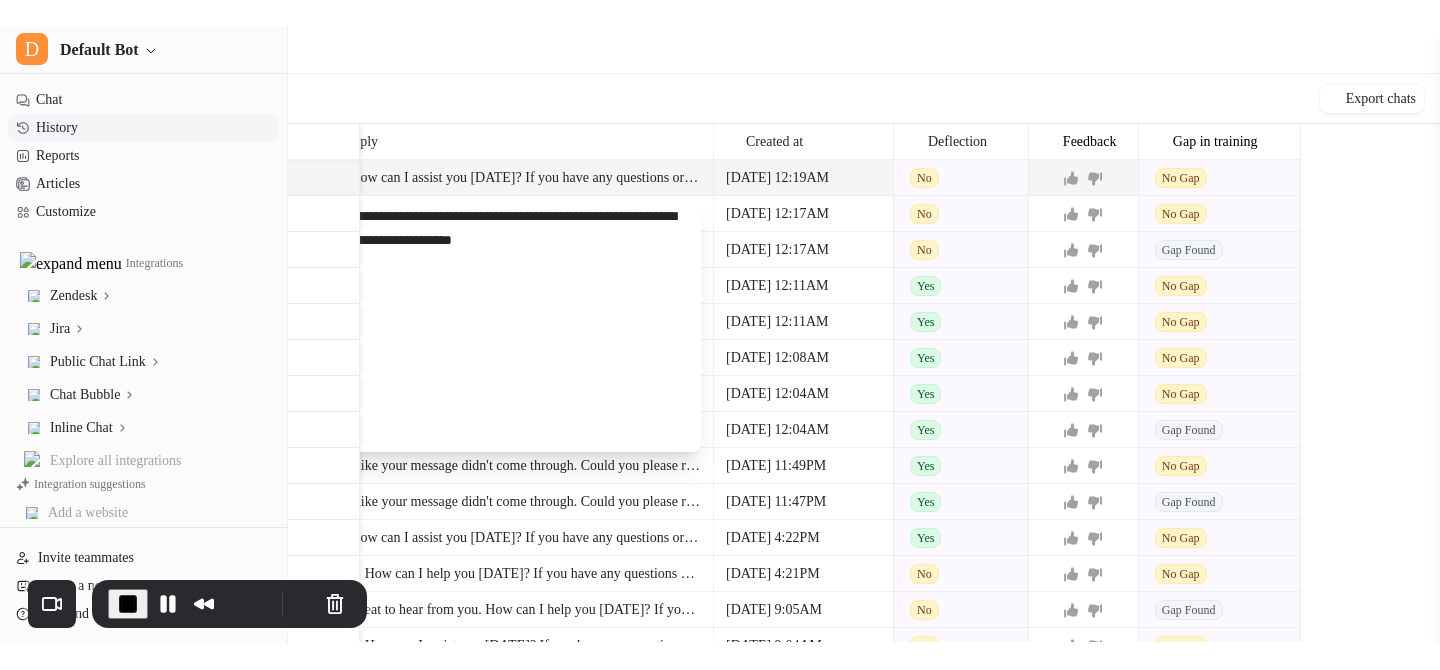 scroll, scrollTop: 0, scrollLeft: 0, axis: both 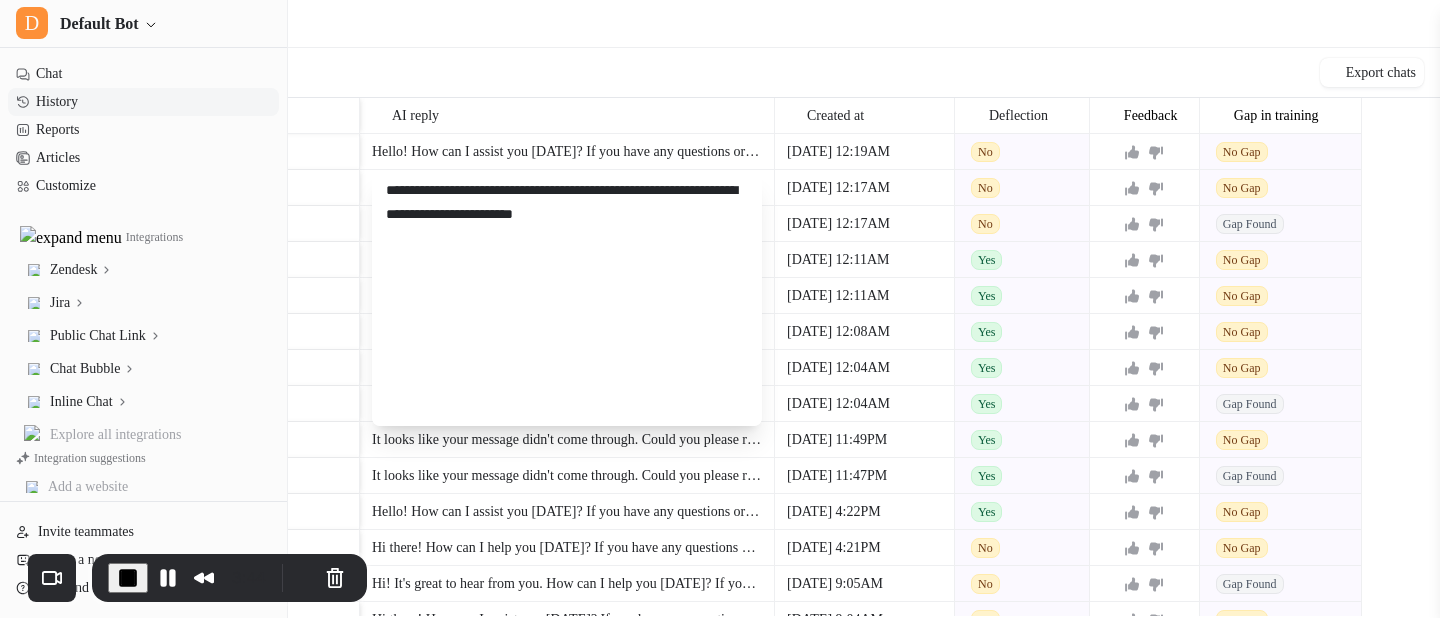 click on "Export chats" at bounding box center (720, 73) 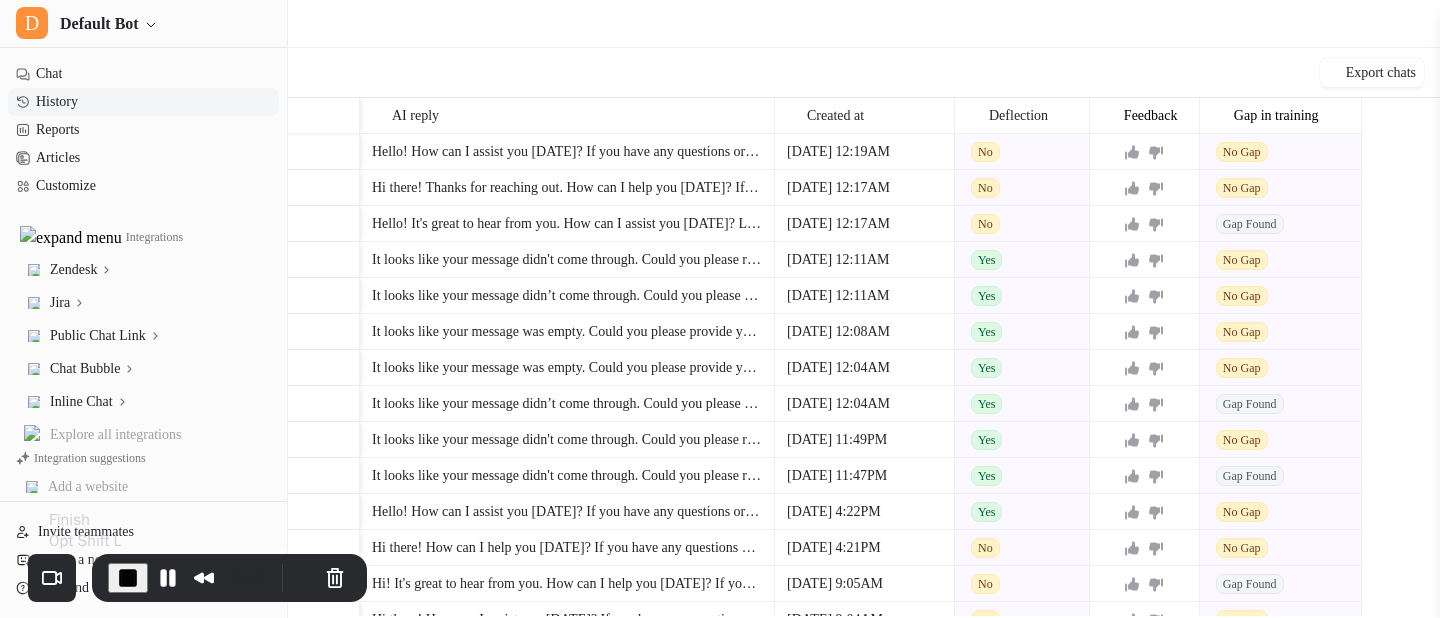 click at bounding box center (128, 578) 